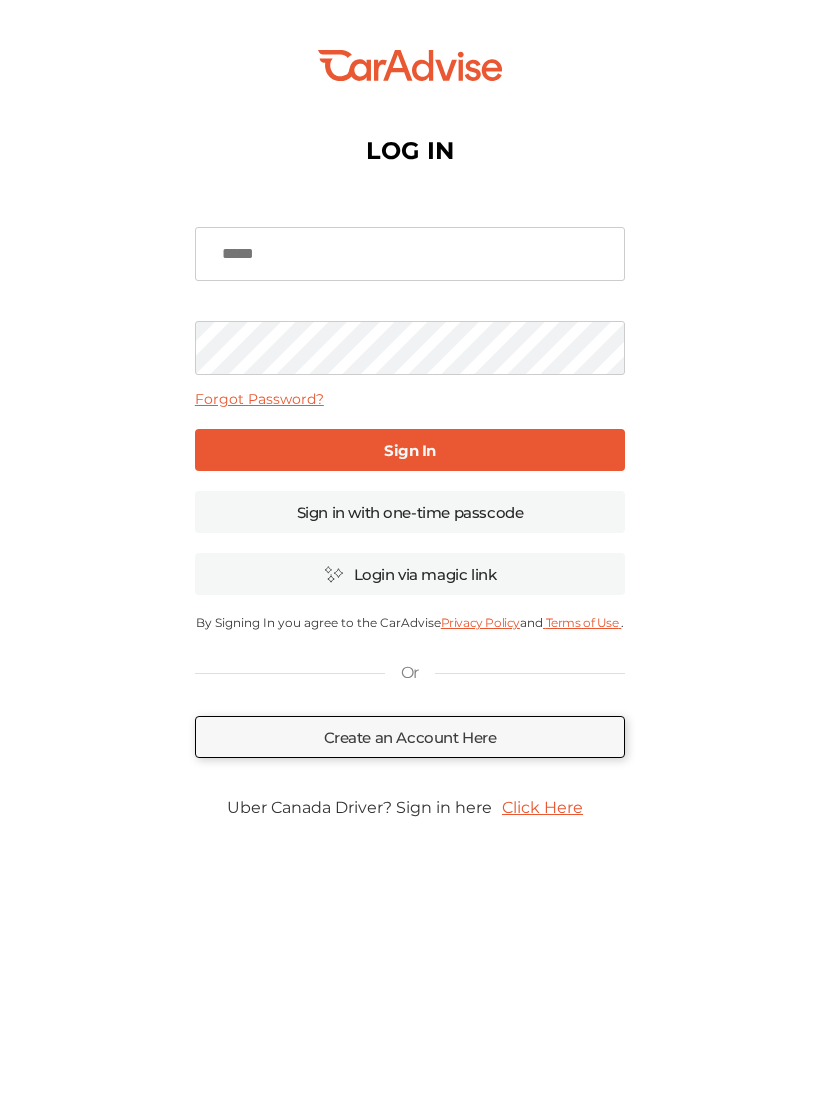 scroll, scrollTop: 0, scrollLeft: 0, axis: both 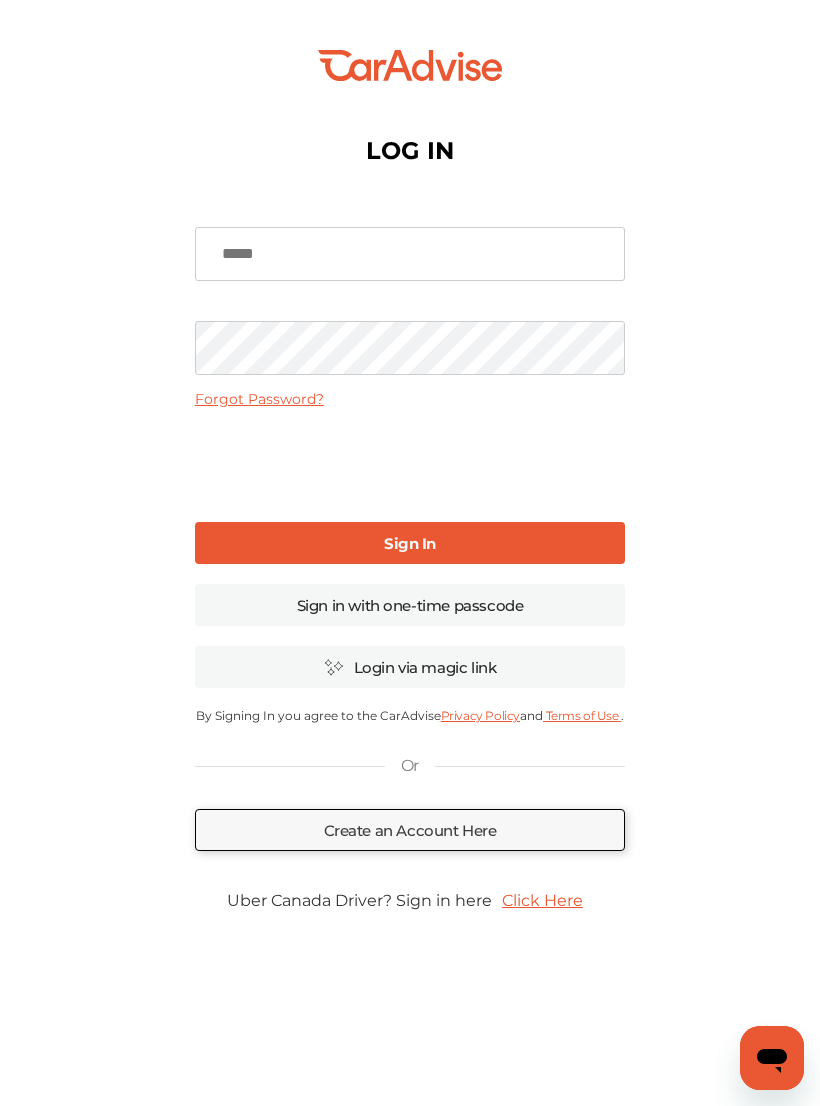 click at bounding box center [410, 254] 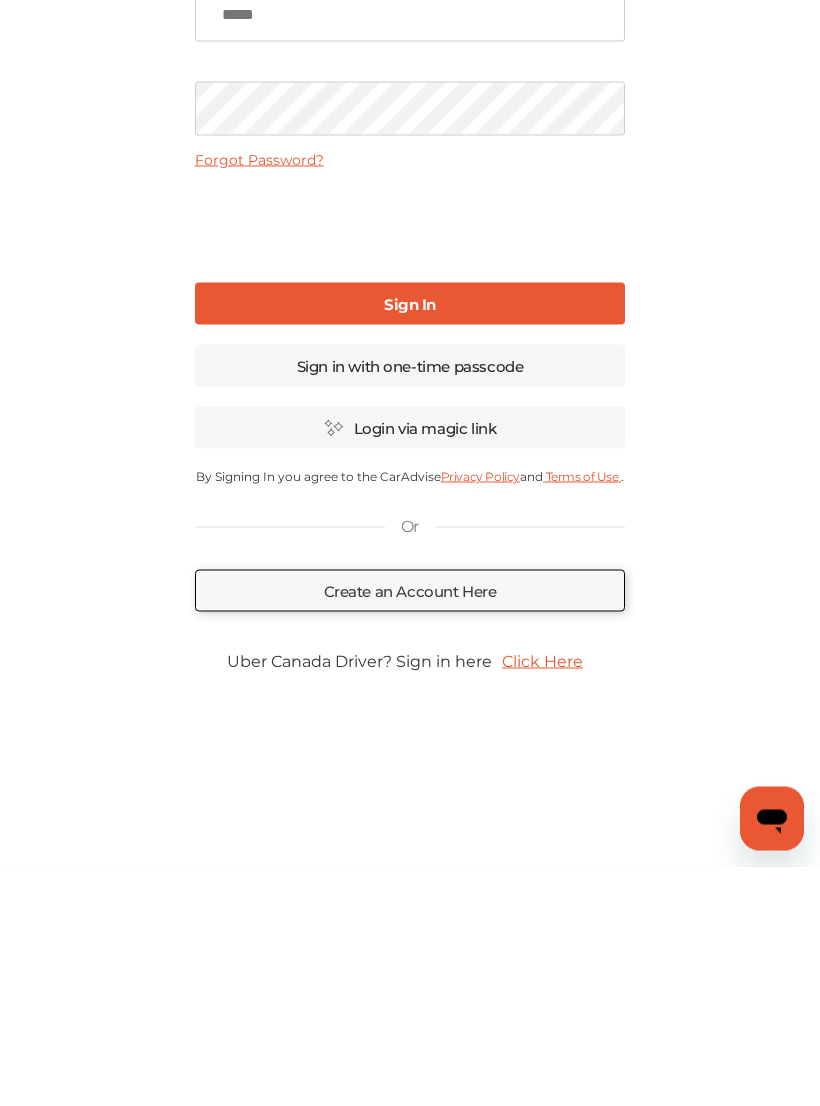 click on "Sign in with one-time passcode" at bounding box center [410, 605] 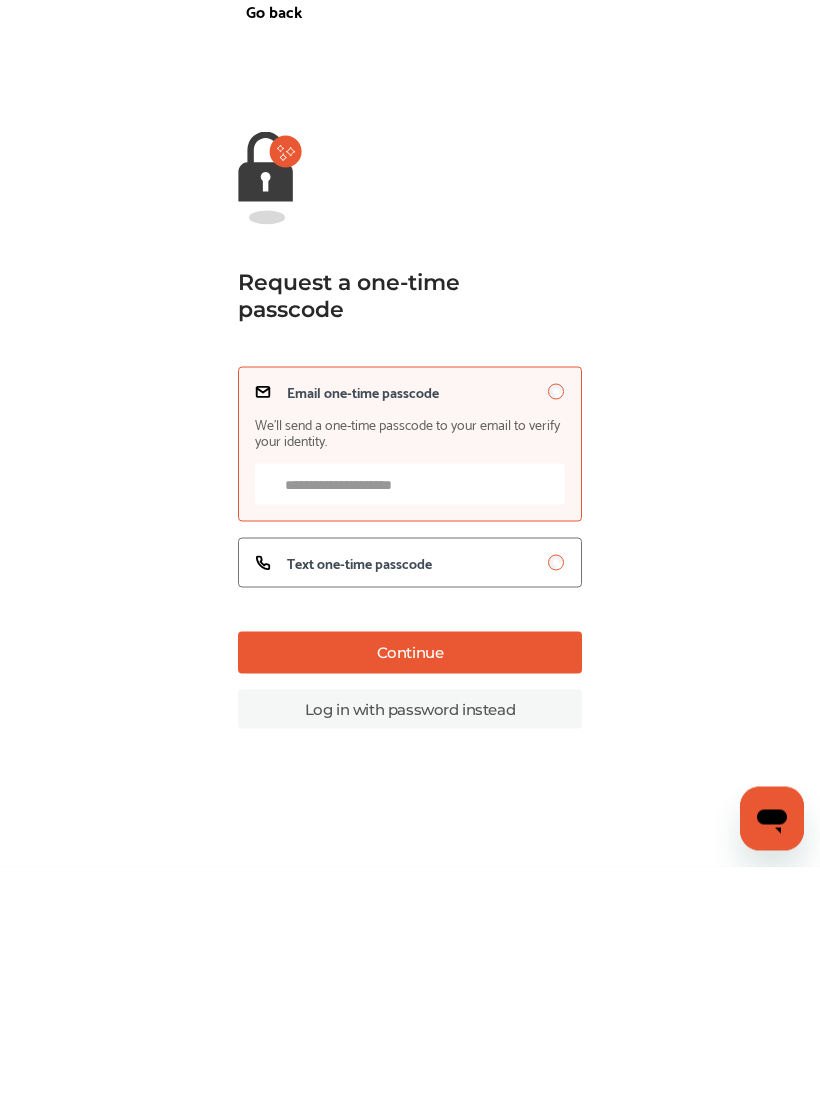 scroll, scrollTop: 32, scrollLeft: 0, axis: vertical 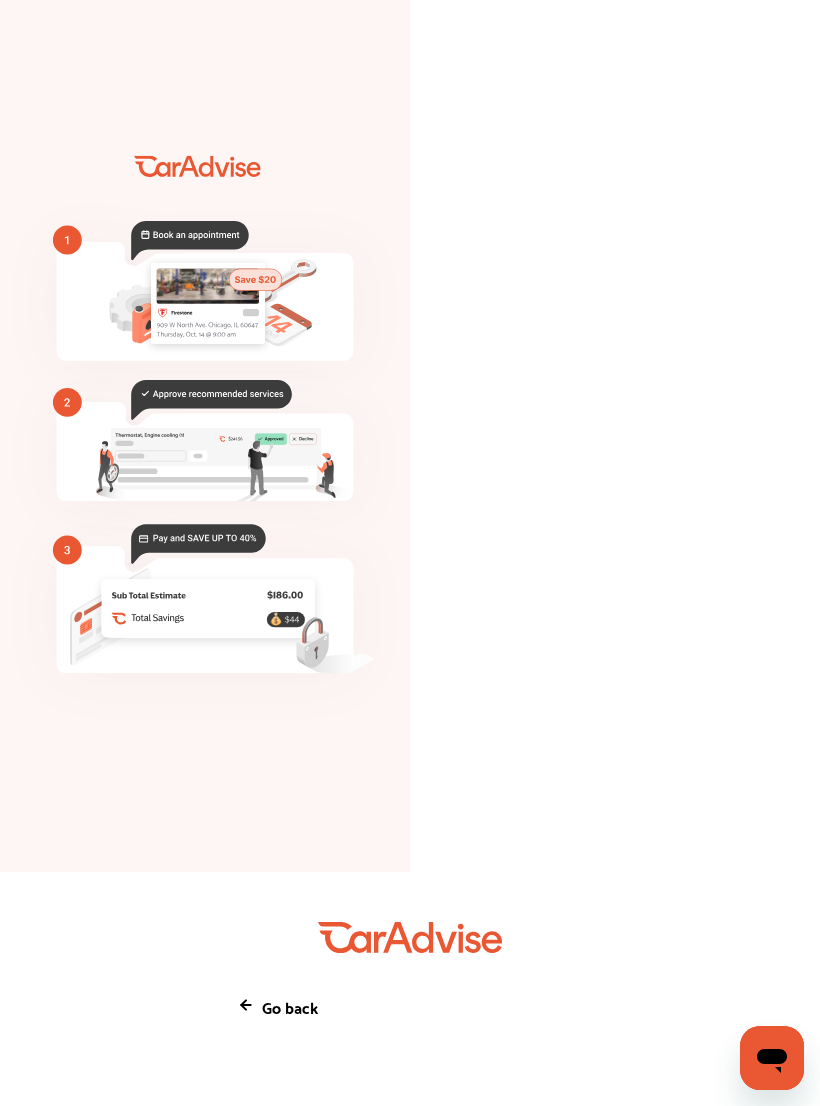 click on "Go back" at bounding box center [290, 1006] 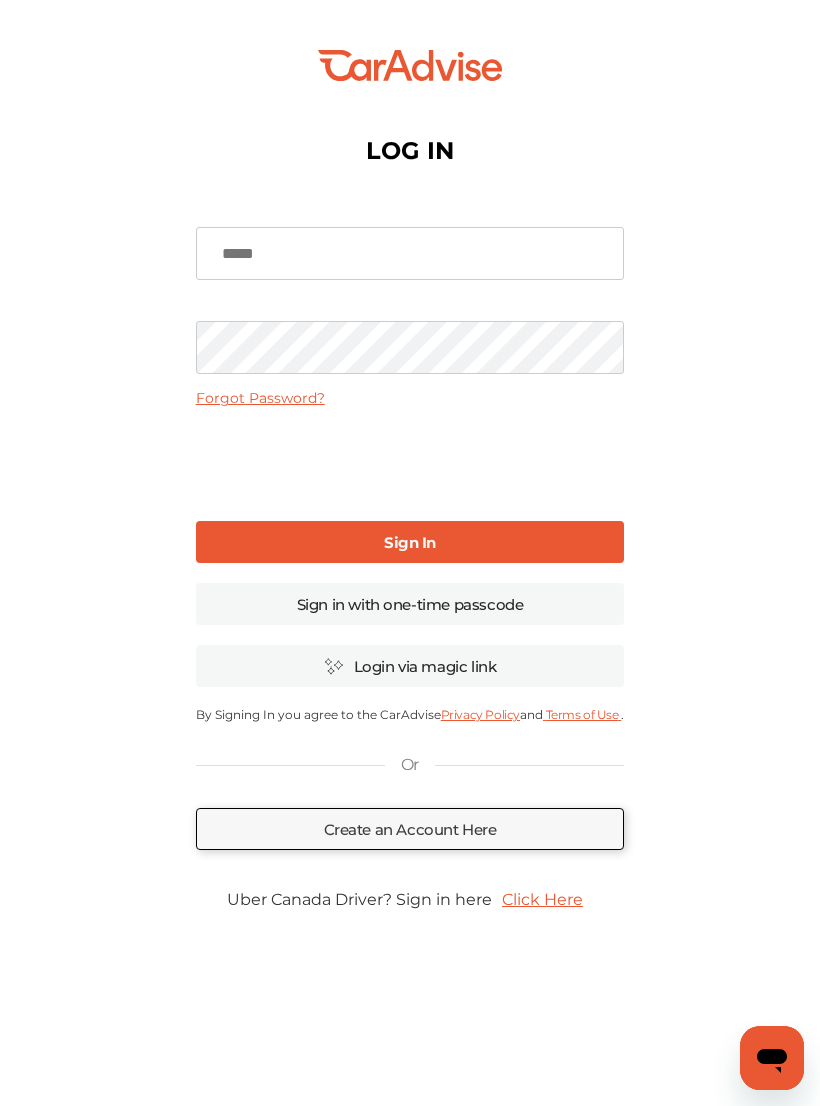 scroll, scrollTop: 0, scrollLeft: 0, axis: both 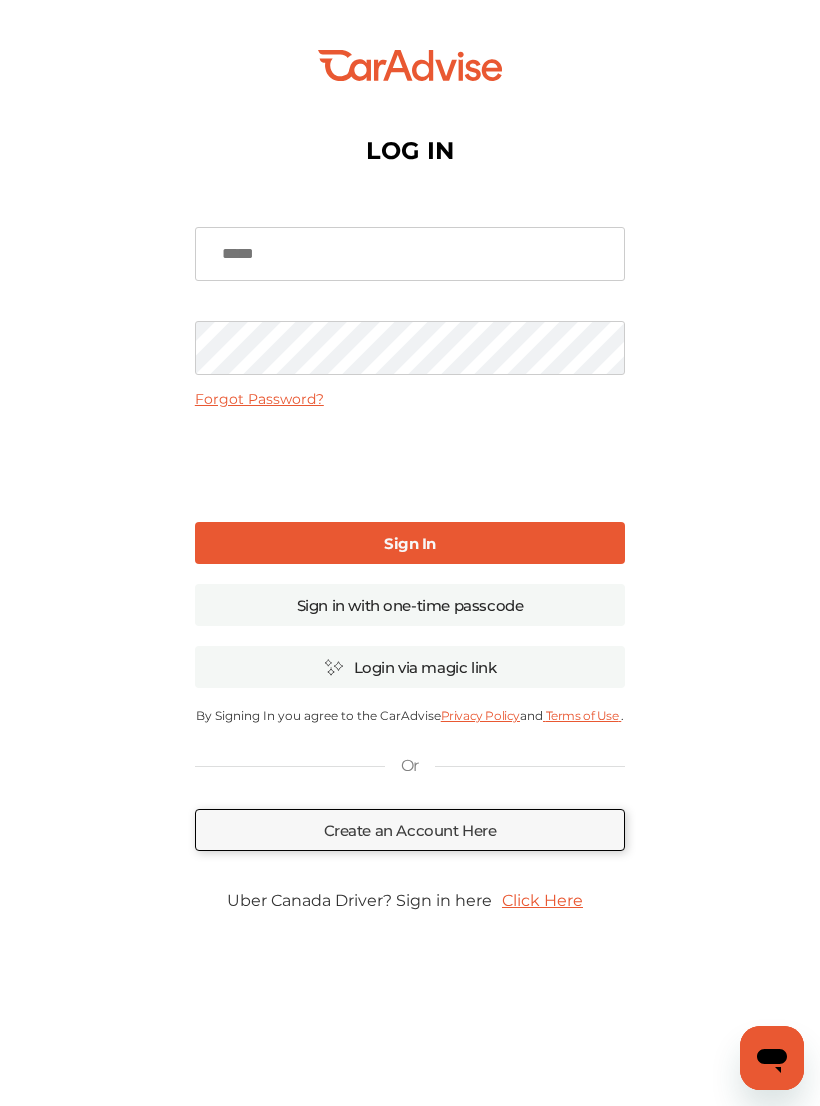 click on "Sign in with one-time passcode" at bounding box center (410, 605) 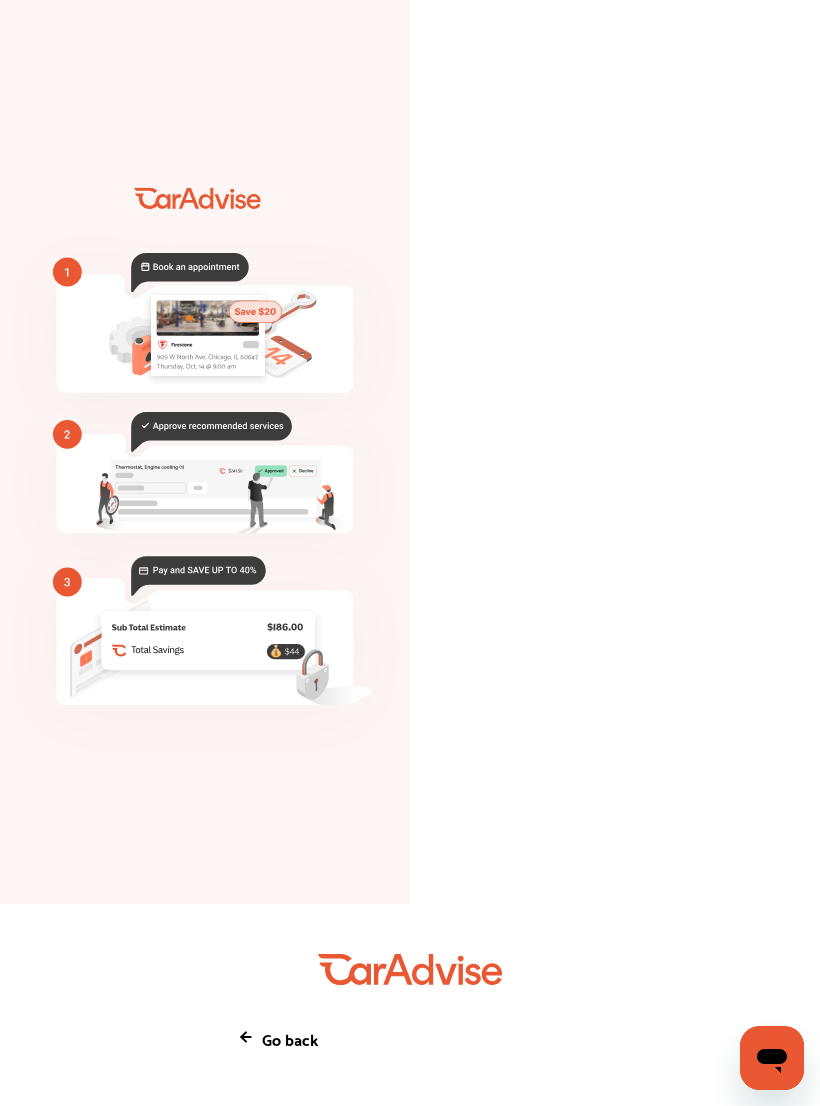click on "💰" 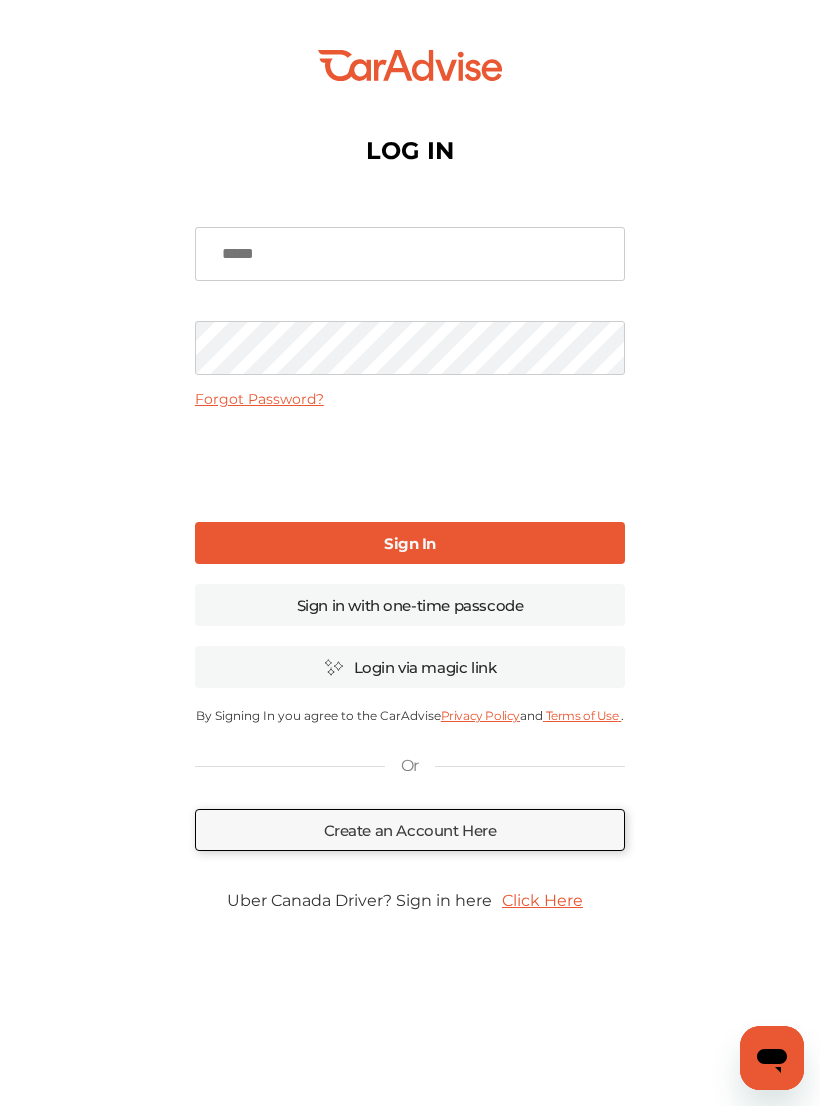 click at bounding box center [410, 254] 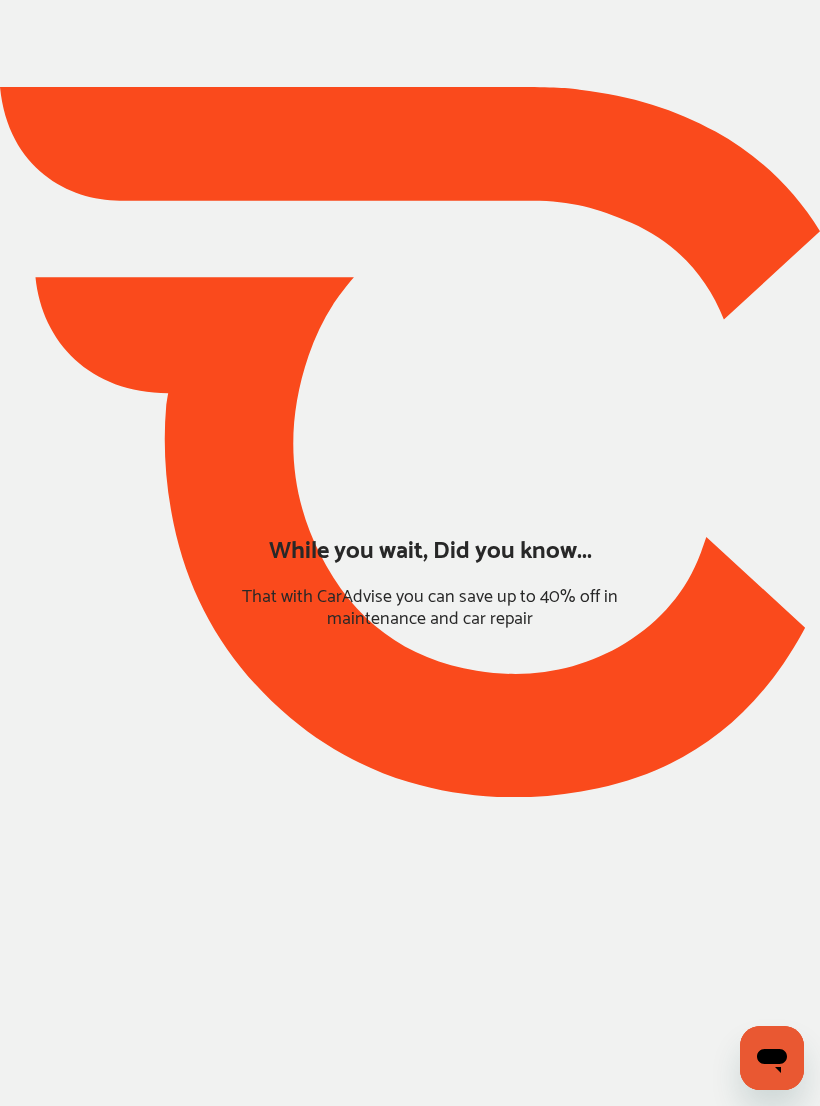 type on "*****" 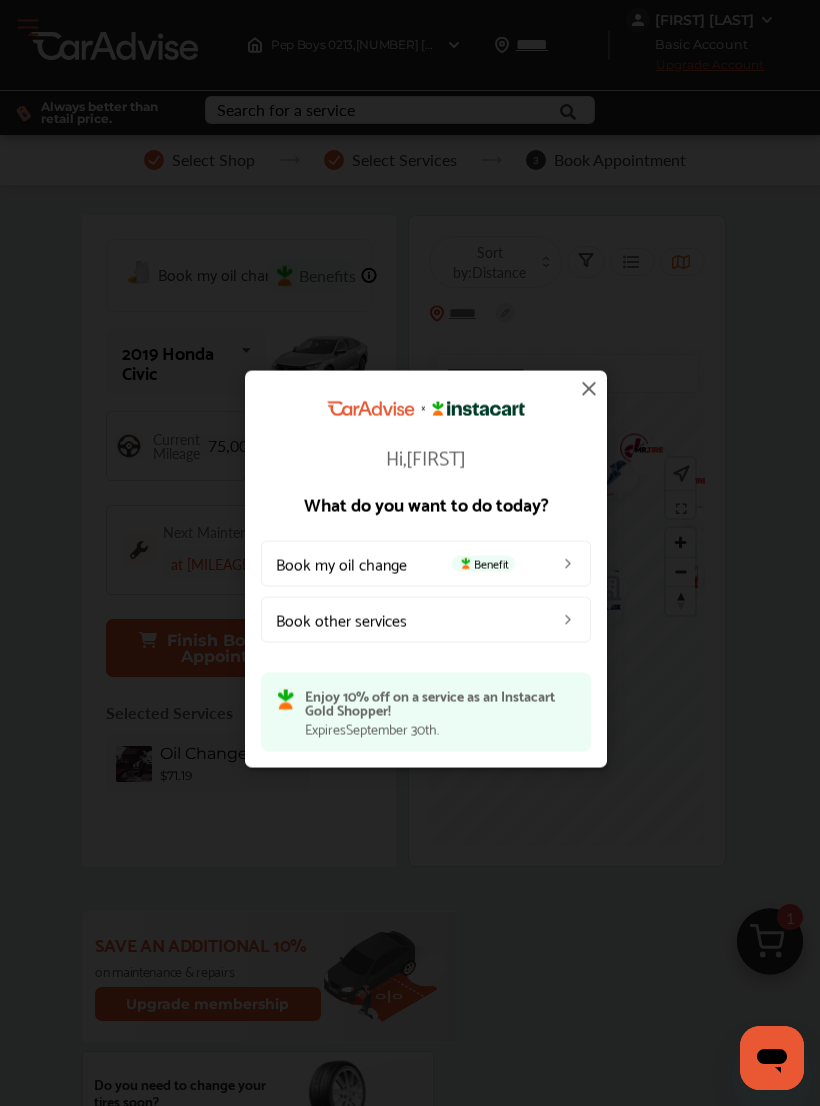click on "Book other services" at bounding box center (426, 619) 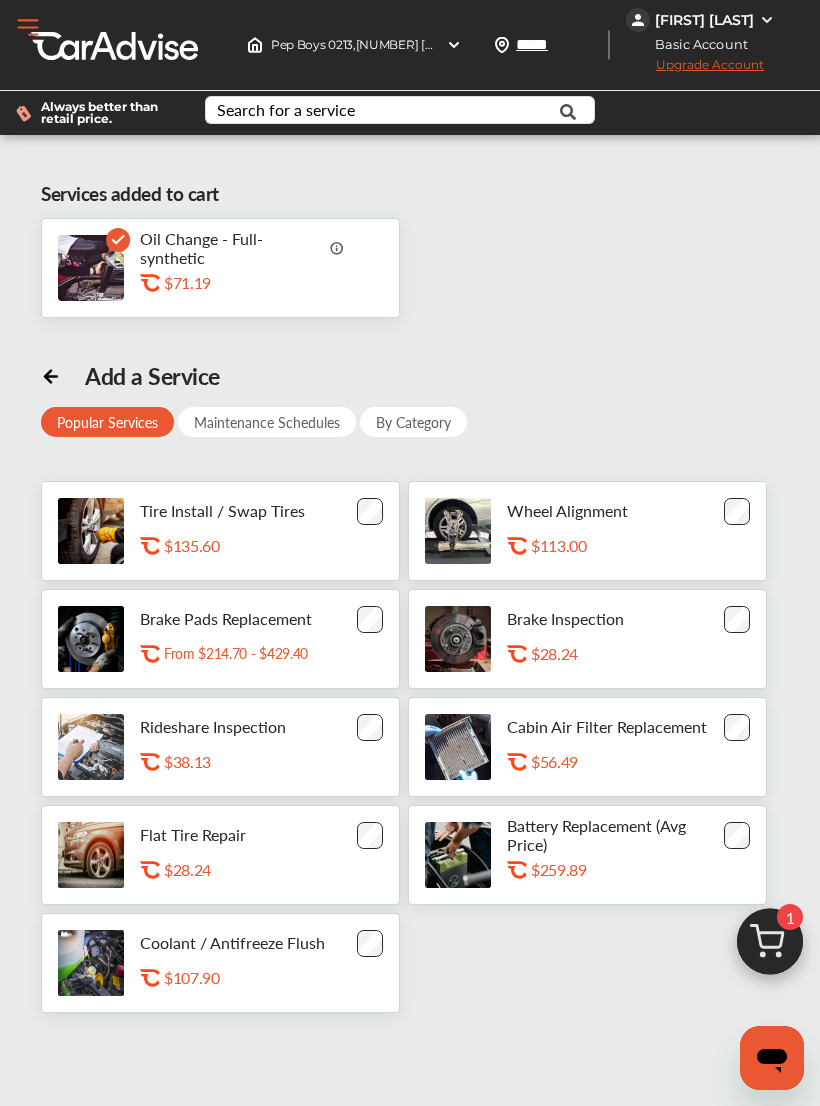 click at bounding box center (770, 947) 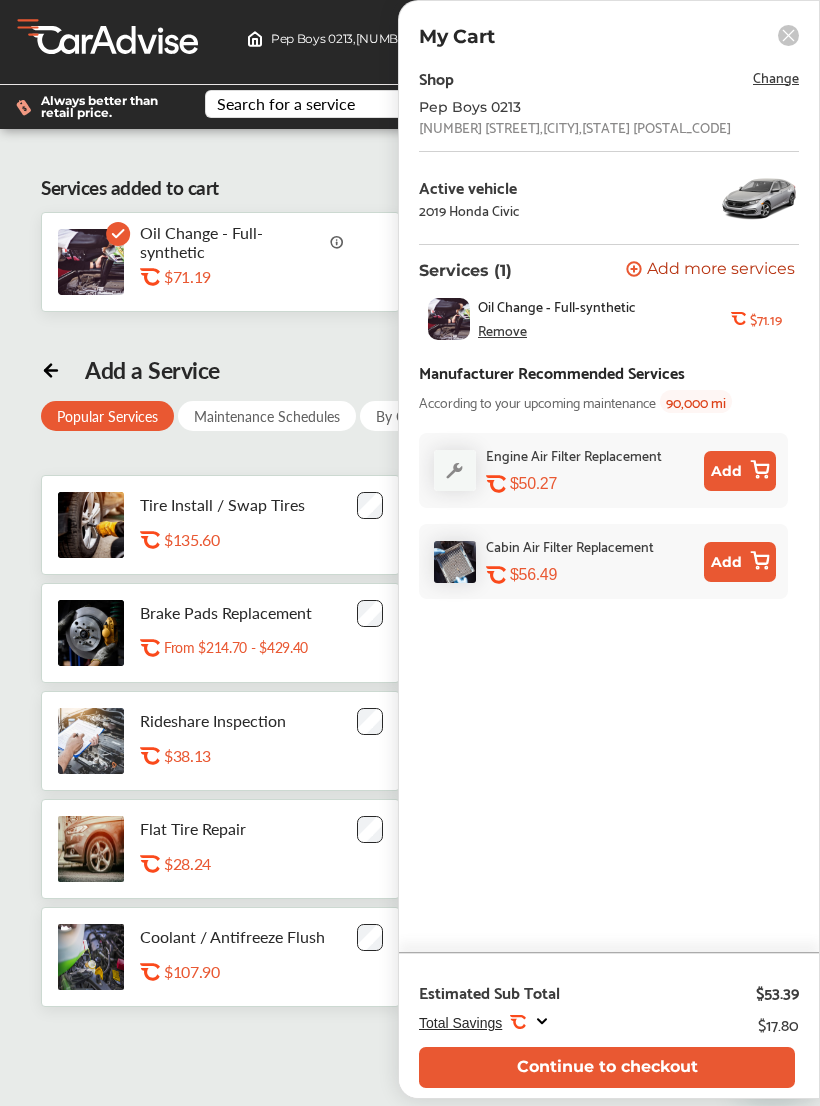 scroll, scrollTop: 0, scrollLeft: 0, axis: both 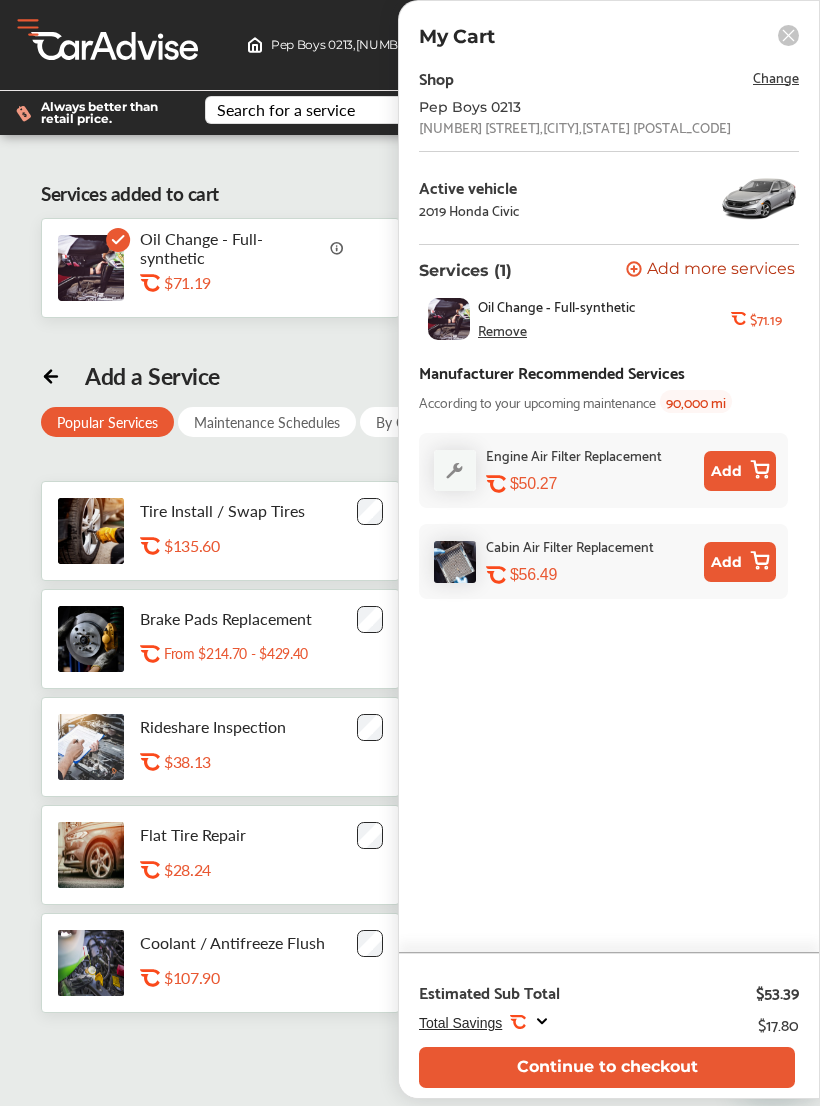 click on "Continue to checkout" at bounding box center (607, 1067) 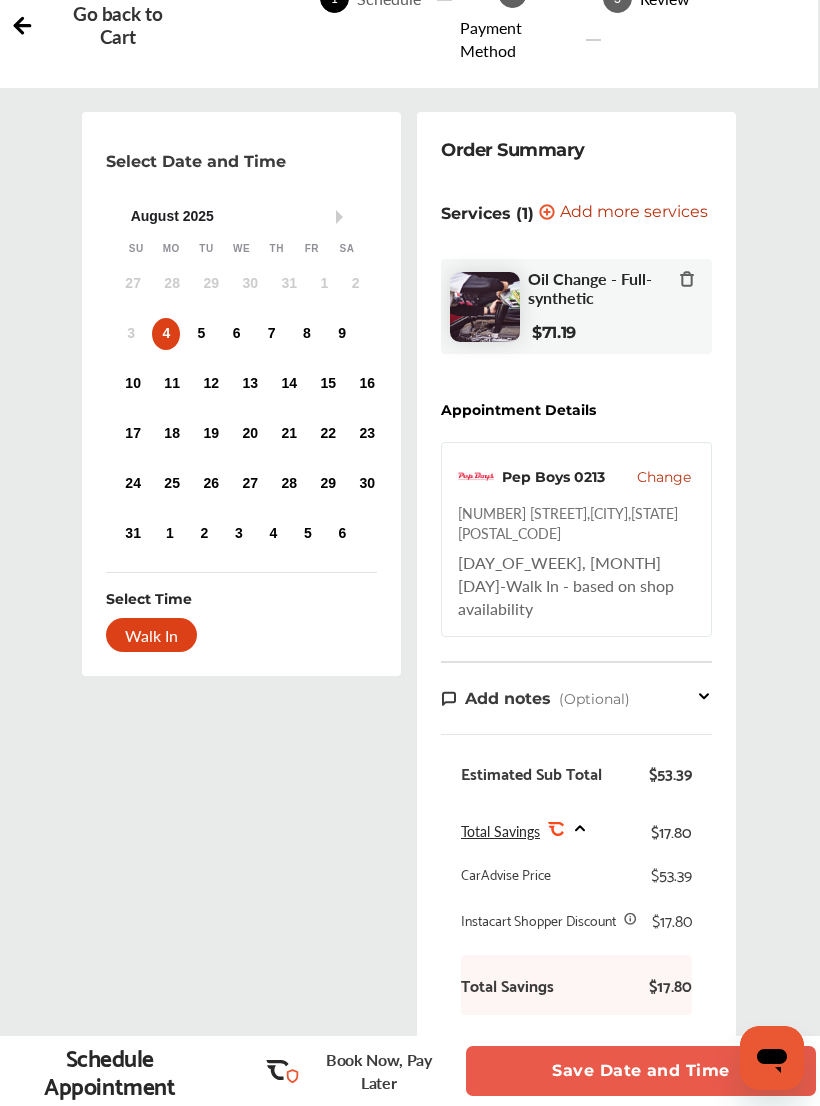 scroll, scrollTop: 130, scrollLeft: 0, axis: vertical 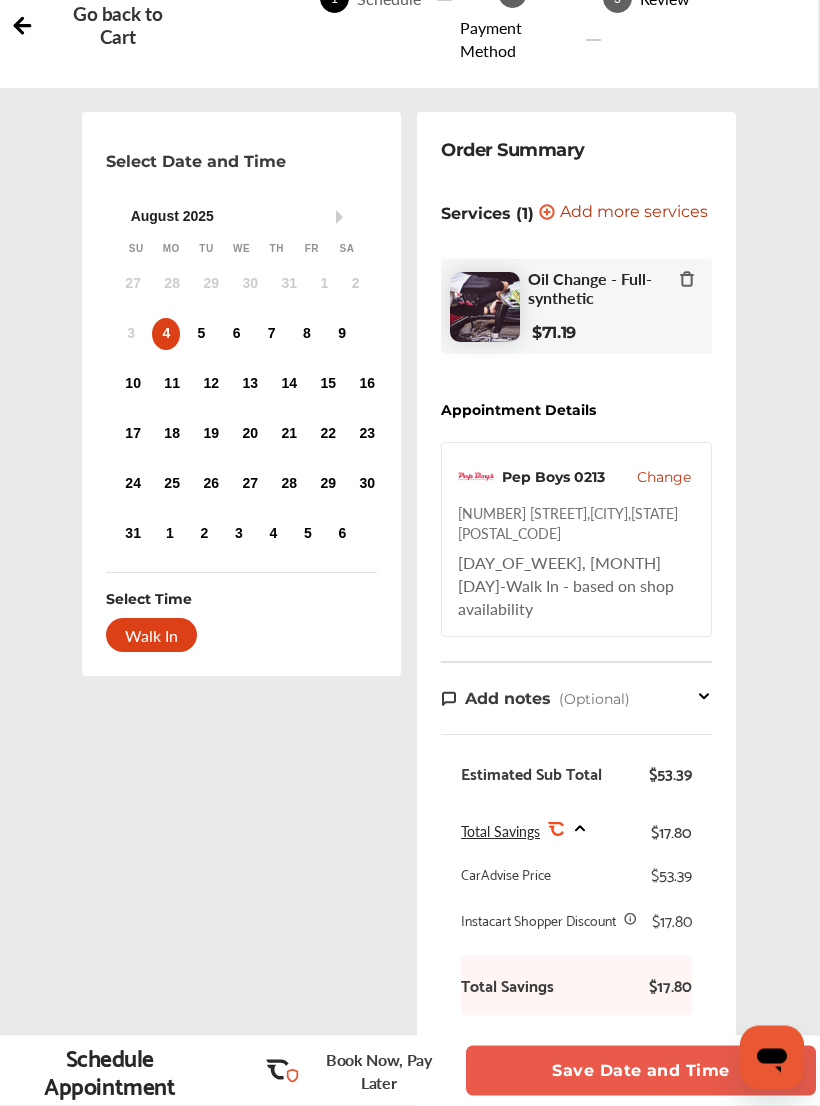 click on "4" at bounding box center (166, 335) 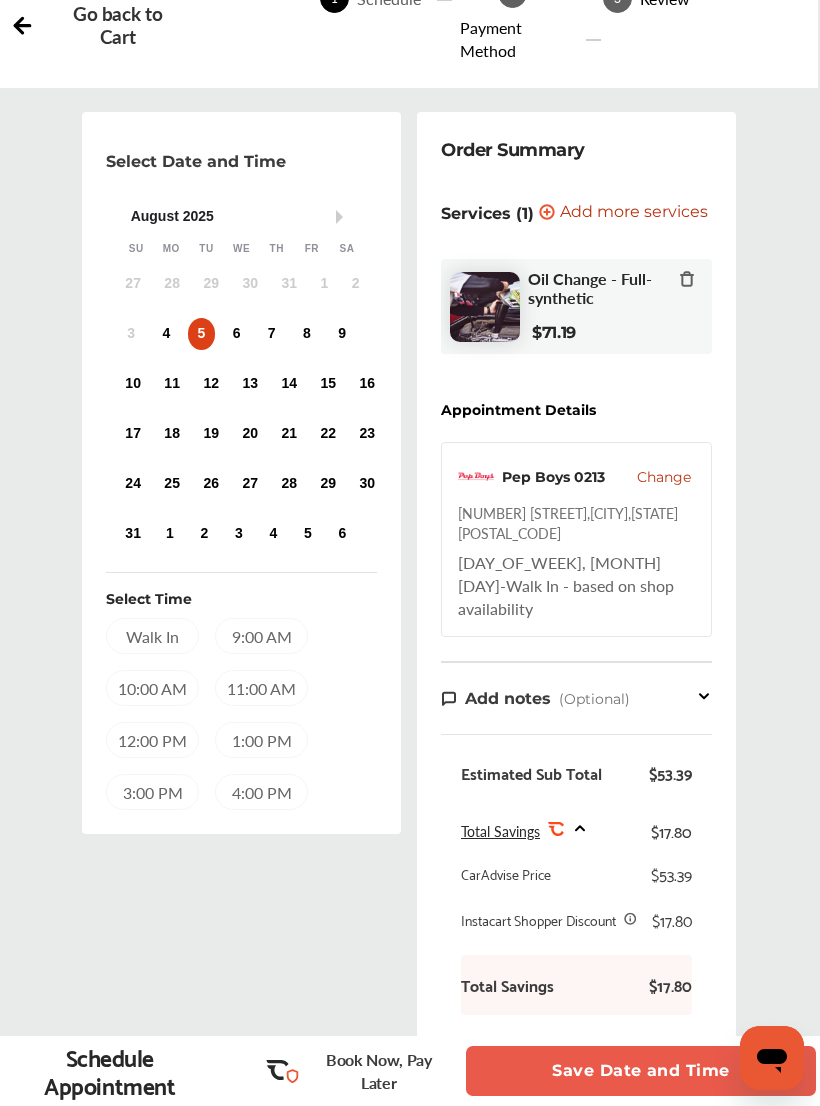 click on "9:00 AM" at bounding box center (261, 636) 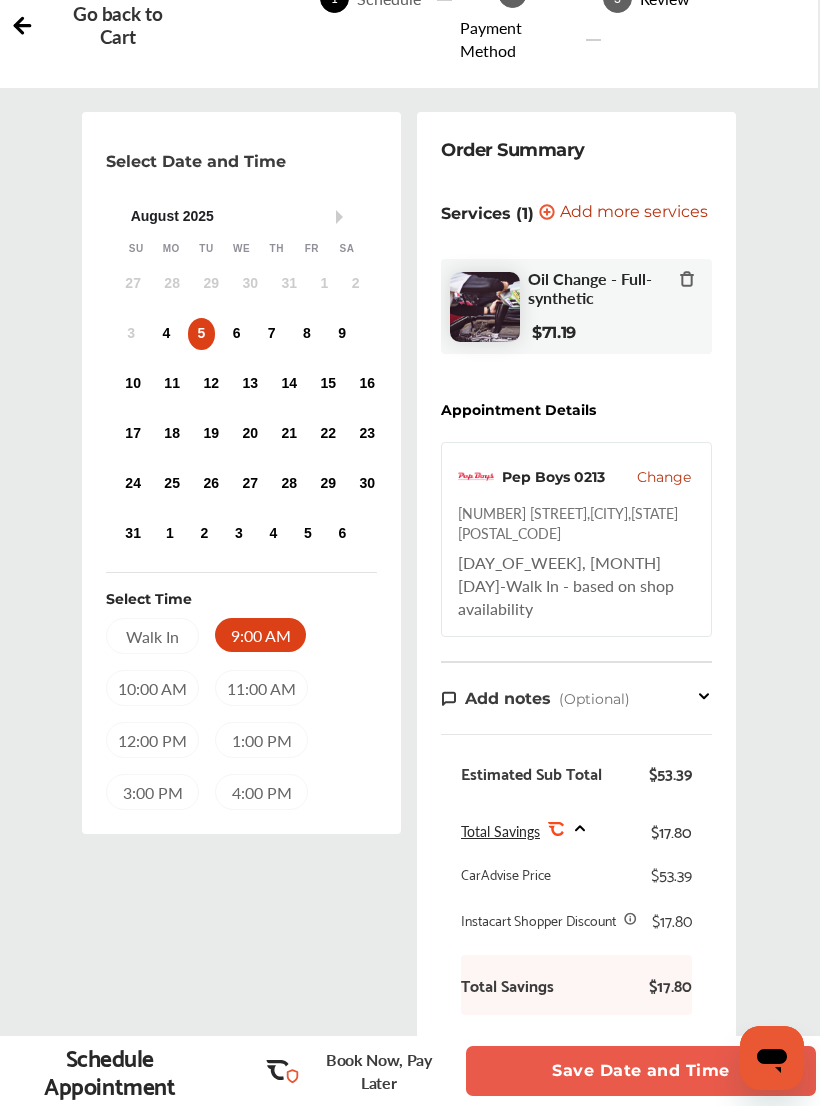 click on "Save Date and Time" at bounding box center (641, 1071) 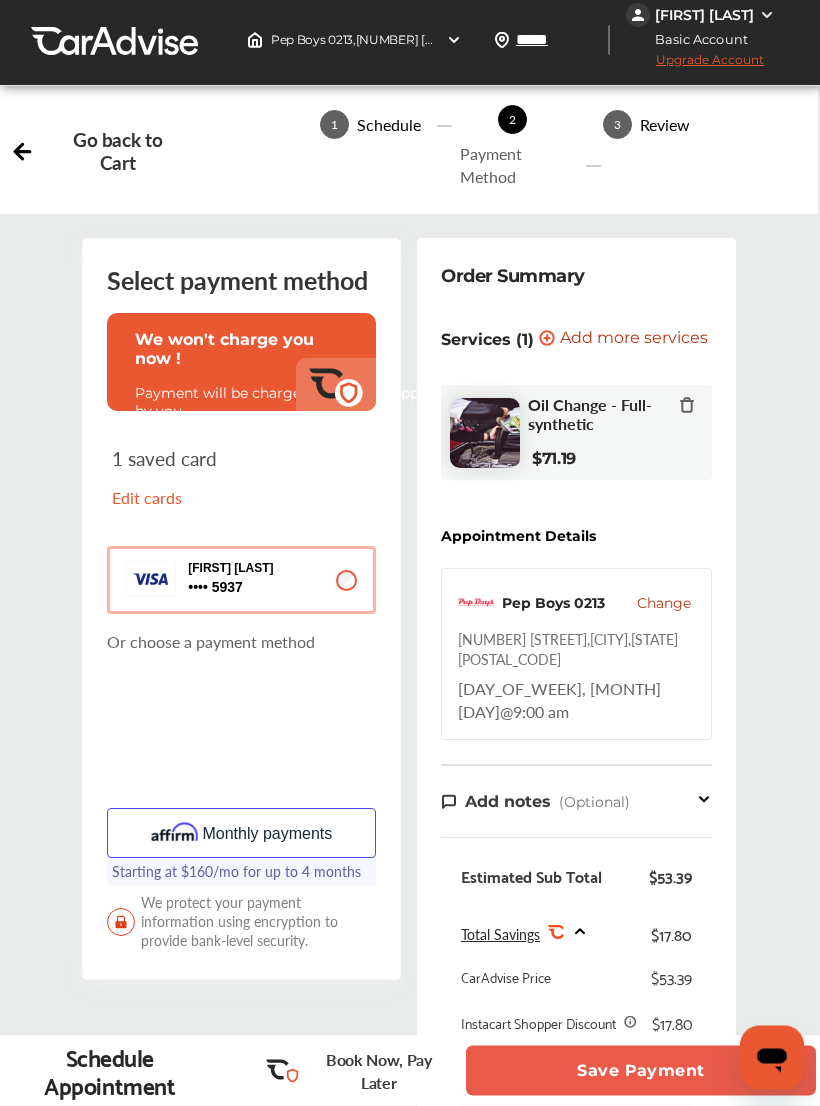 scroll, scrollTop: 0, scrollLeft: 0, axis: both 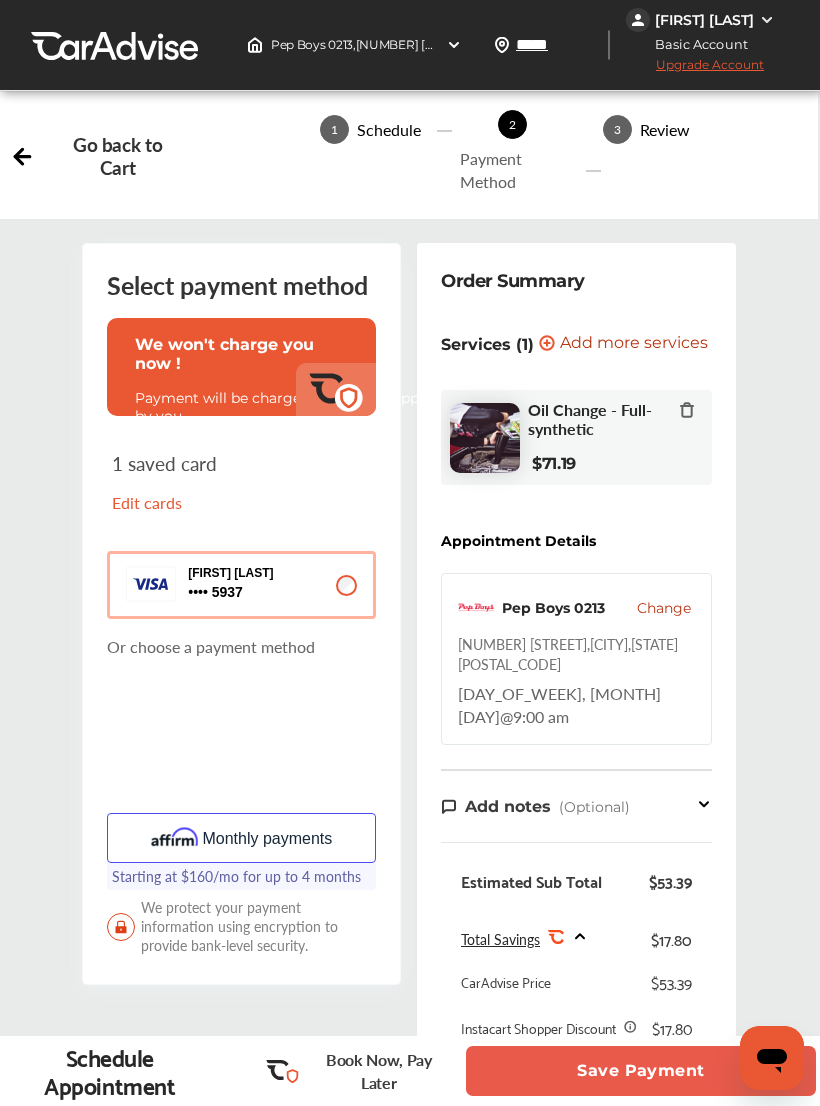 click on "Save Payment" at bounding box center [641, 1071] 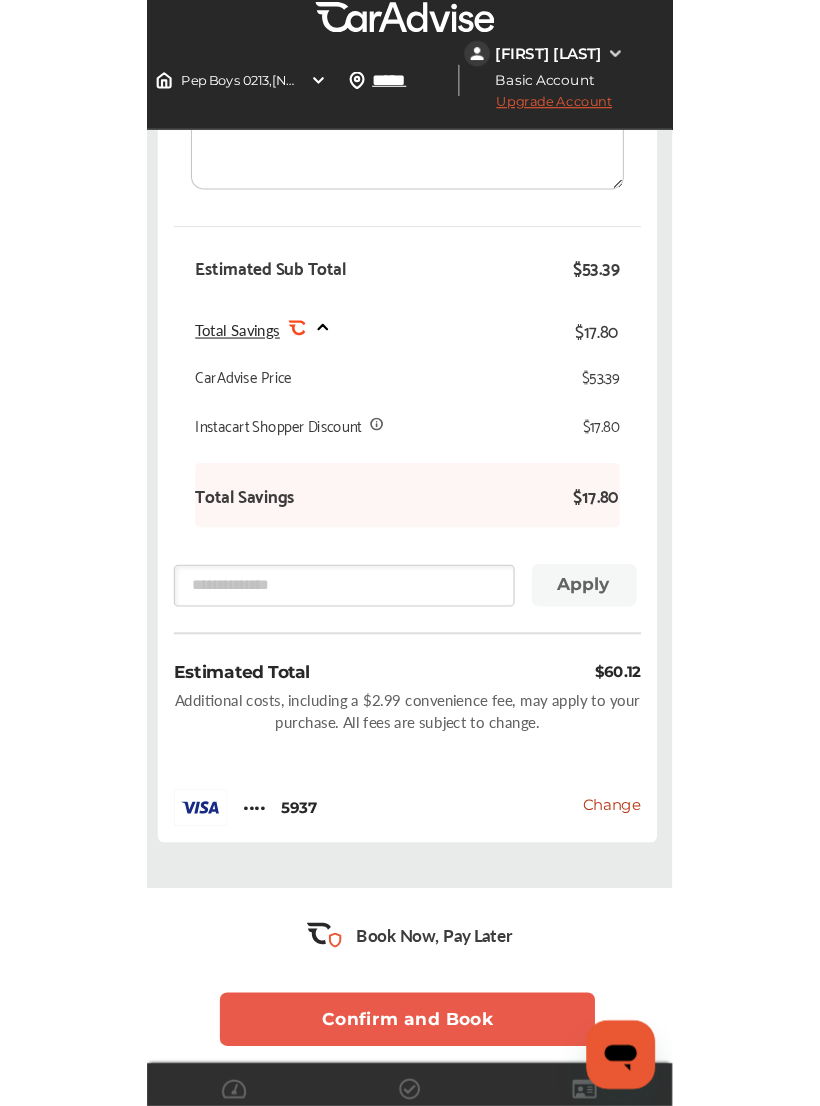 scroll, scrollTop: 584, scrollLeft: 0, axis: vertical 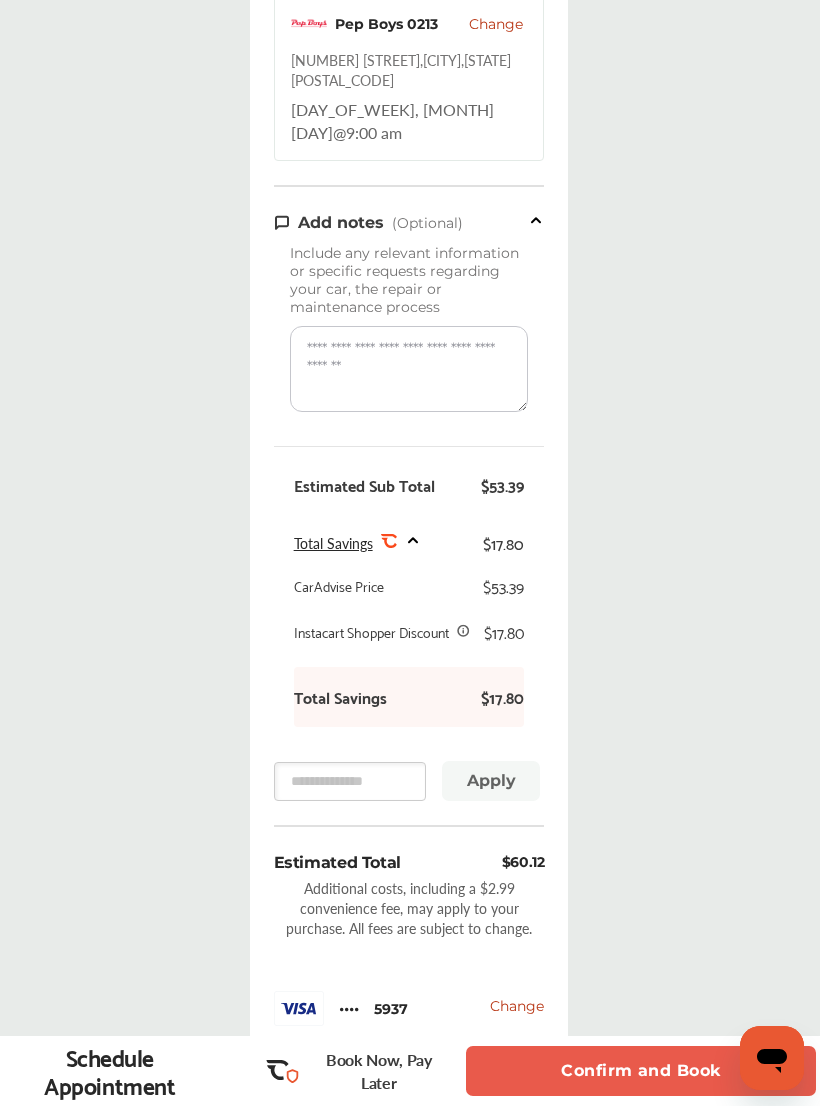 click on "Confirm and Book" at bounding box center (641, 1071) 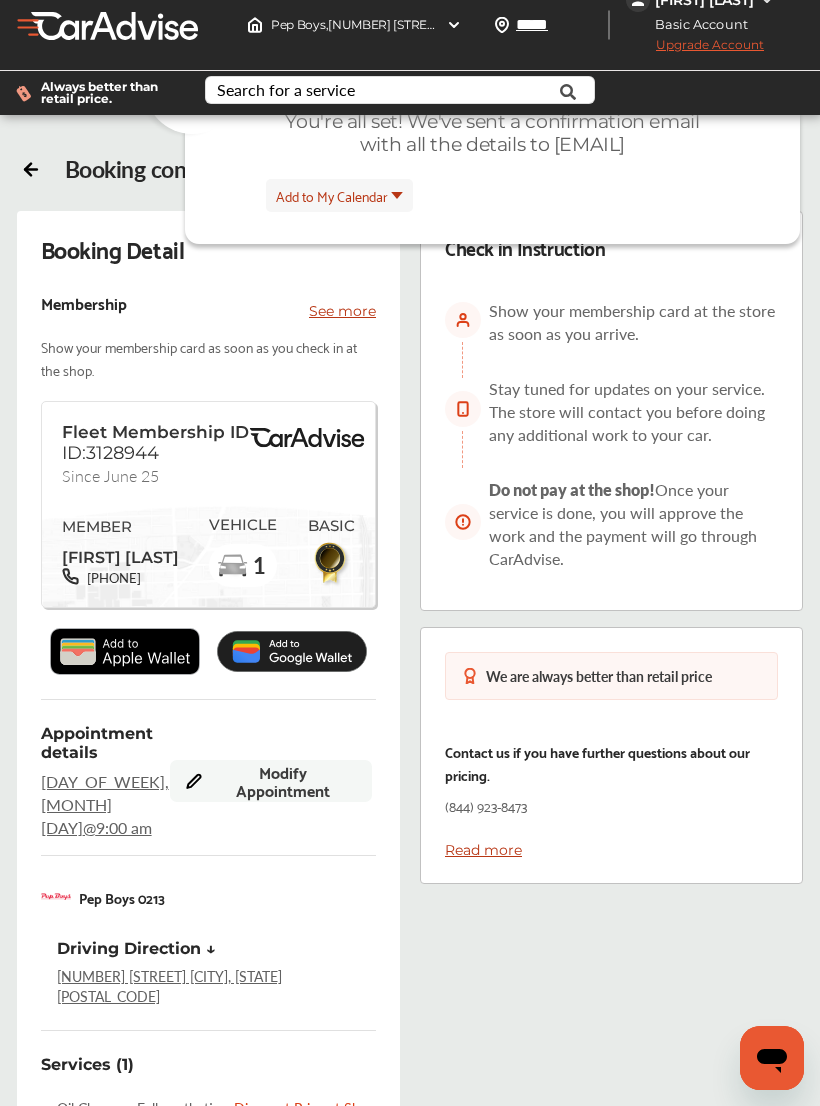 scroll, scrollTop: 0, scrollLeft: 0, axis: both 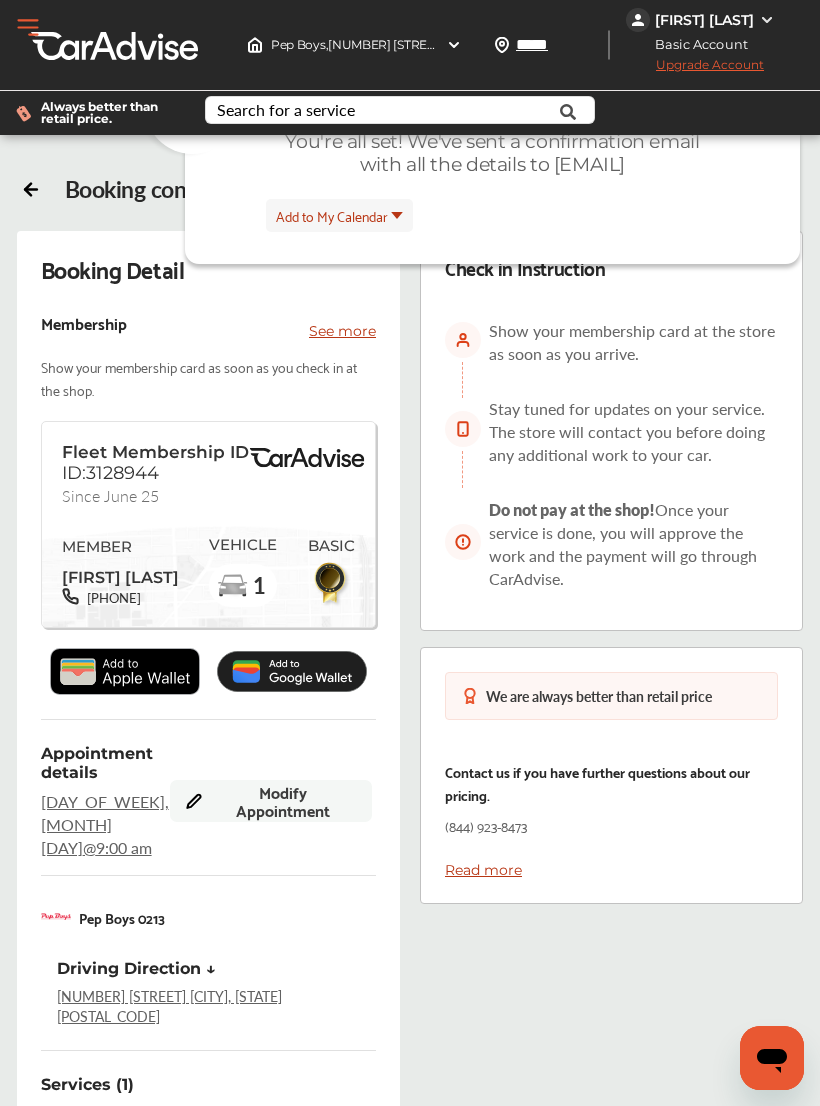click on "You're all set! We've sent a confirmation email with all the details to [EMAIL]" at bounding box center [493, 153] 